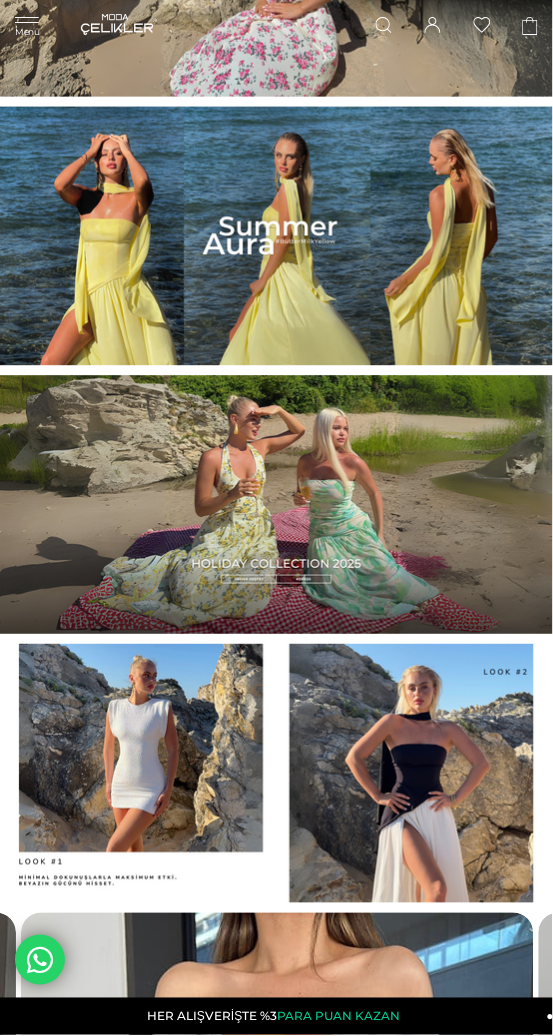 scroll, scrollTop: 166, scrollLeft: 0, axis: vertical 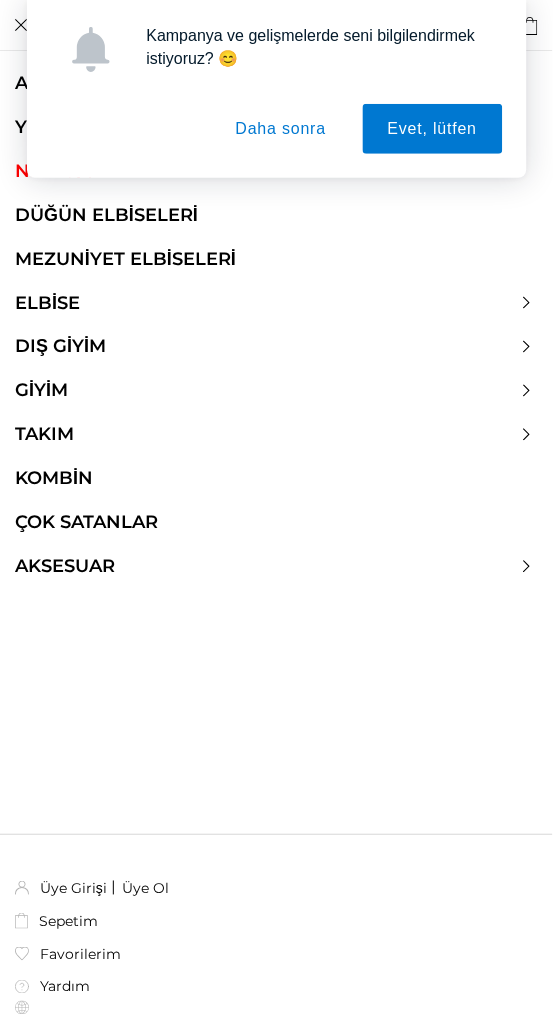 click on "Daha sonra" at bounding box center (281, 129) 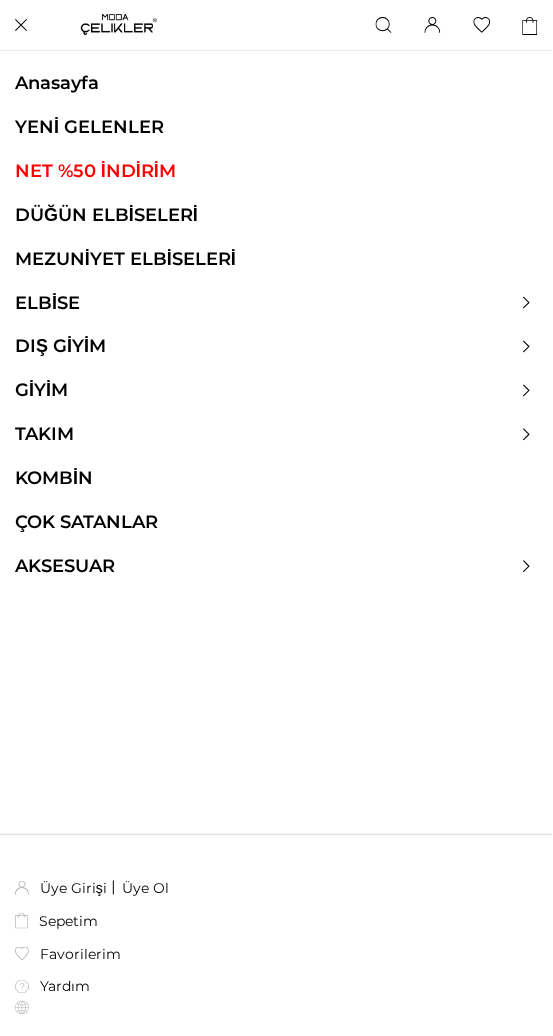 click on "NET %50 İNDİRİM" at bounding box center [276, 171] 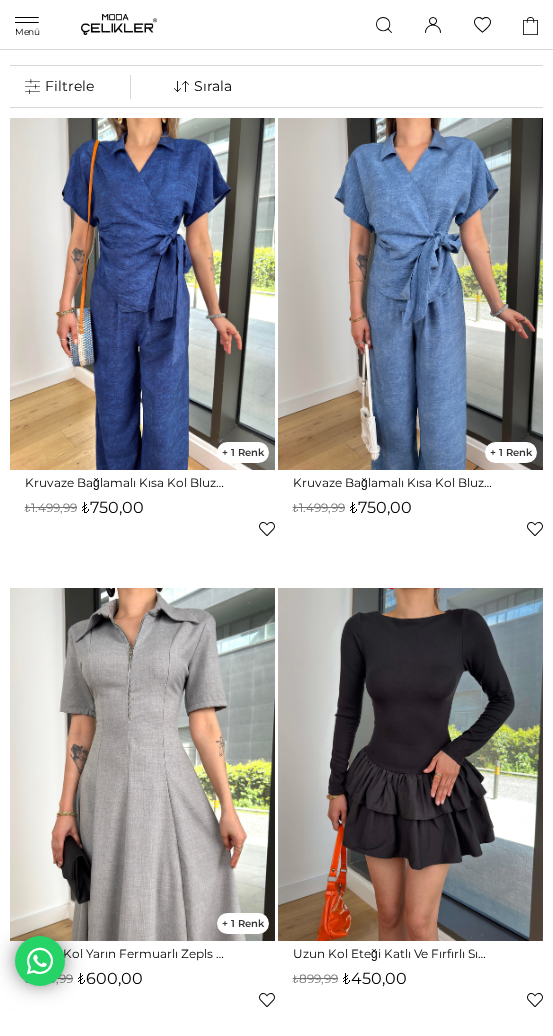 scroll, scrollTop: 0, scrollLeft: 0, axis: both 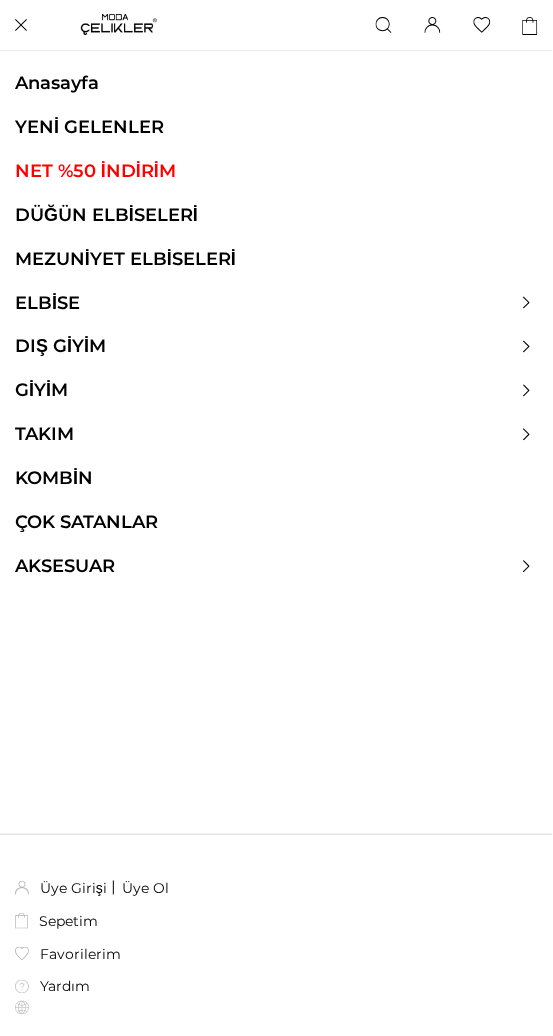 click on "ELBİSE" at bounding box center [47, 303] 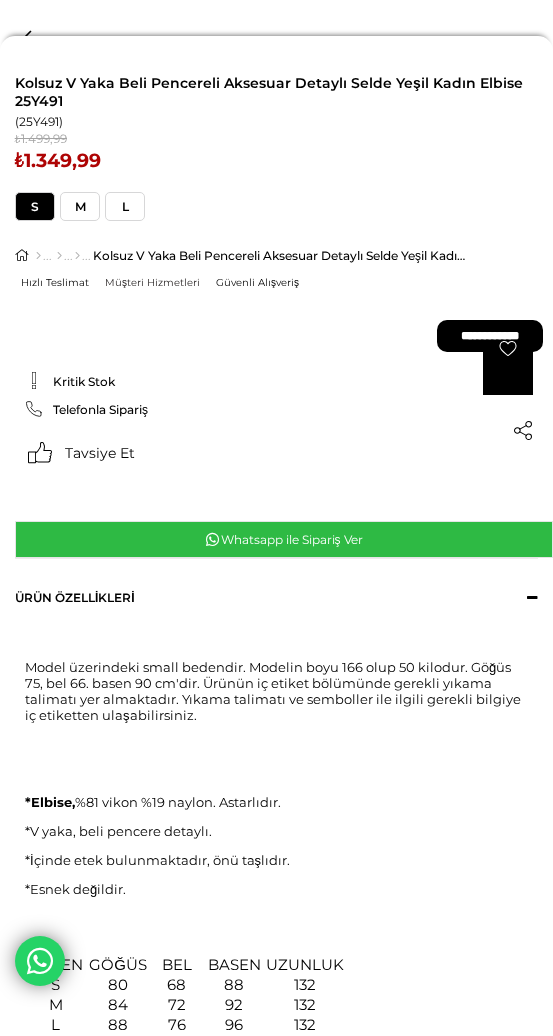 scroll, scrollTop: 0, scrollLeft: 0, axis: both 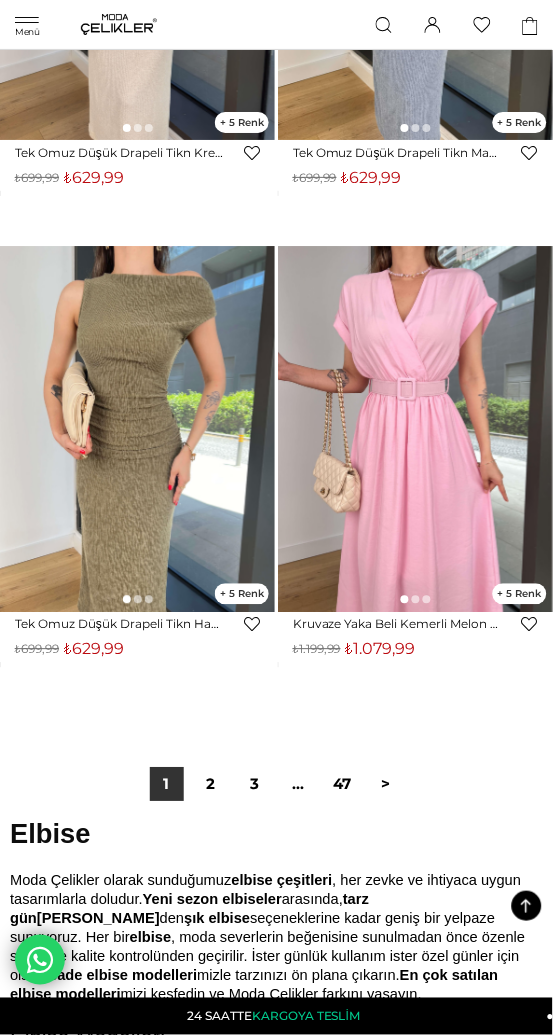 click on "2" at bounding box center (211, 785) 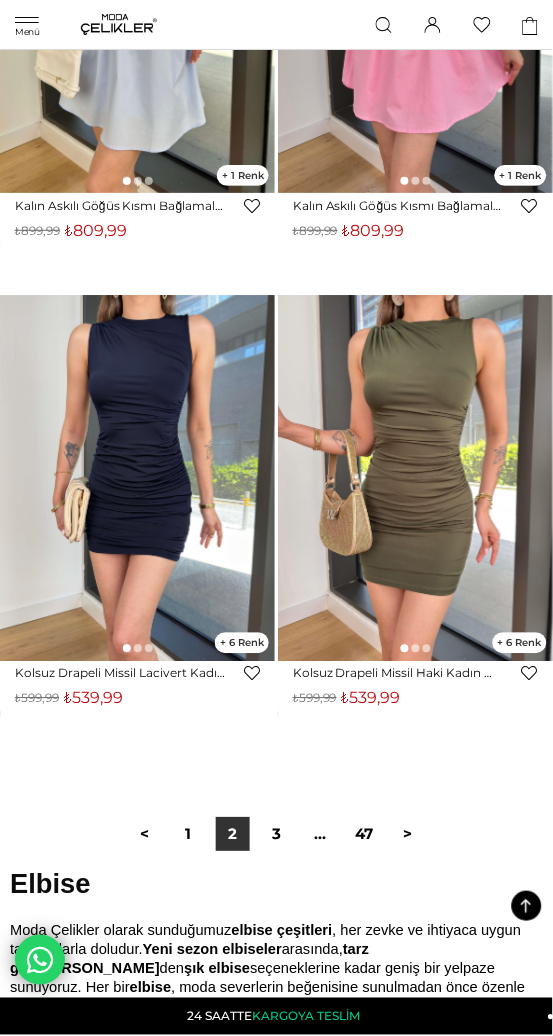 scroll, scrollTop: 18264, scrollLeft: 0, axis: vertical 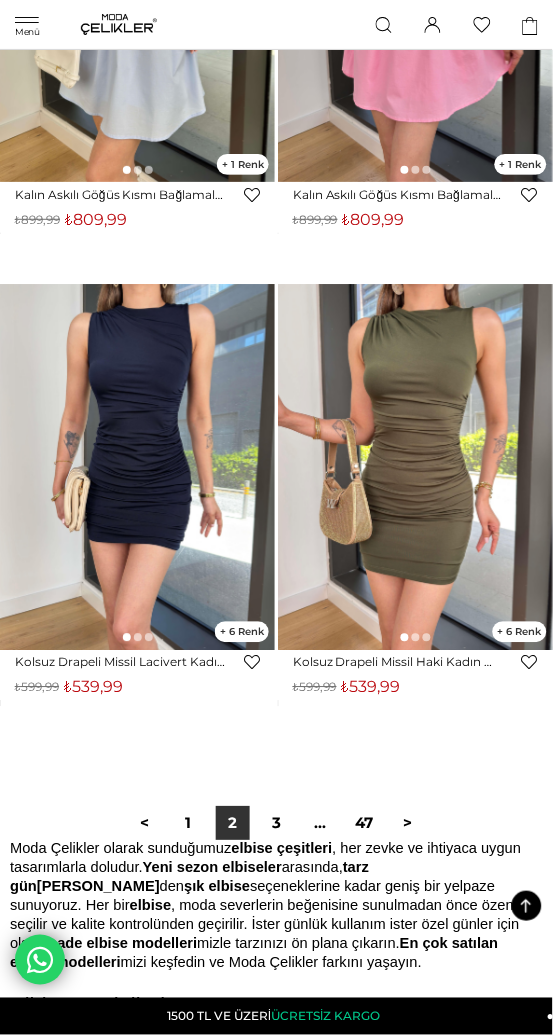 click on "3" at bounding box center [277, 824] 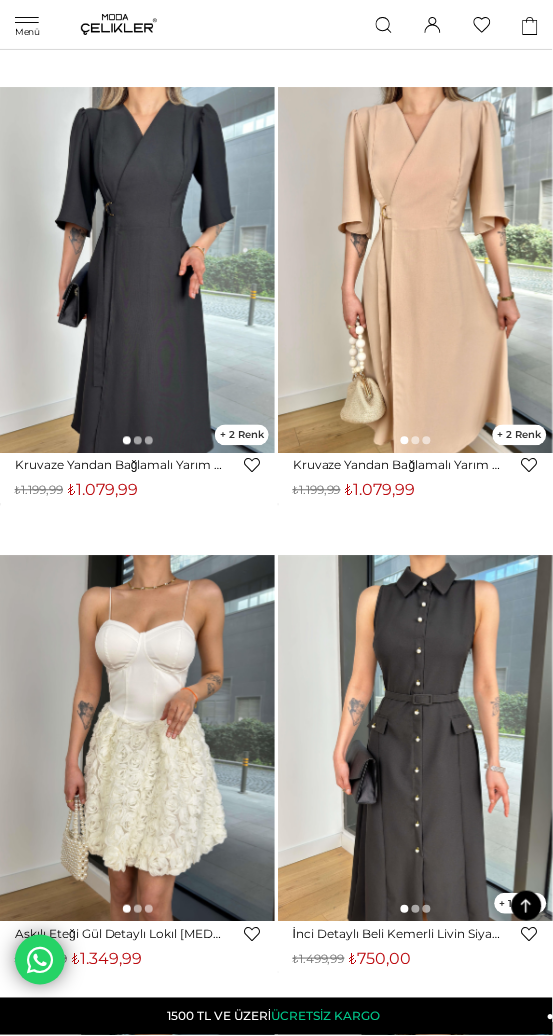 scroll, scrollTop: 13734, scrollLeft: 0, axis: vertical 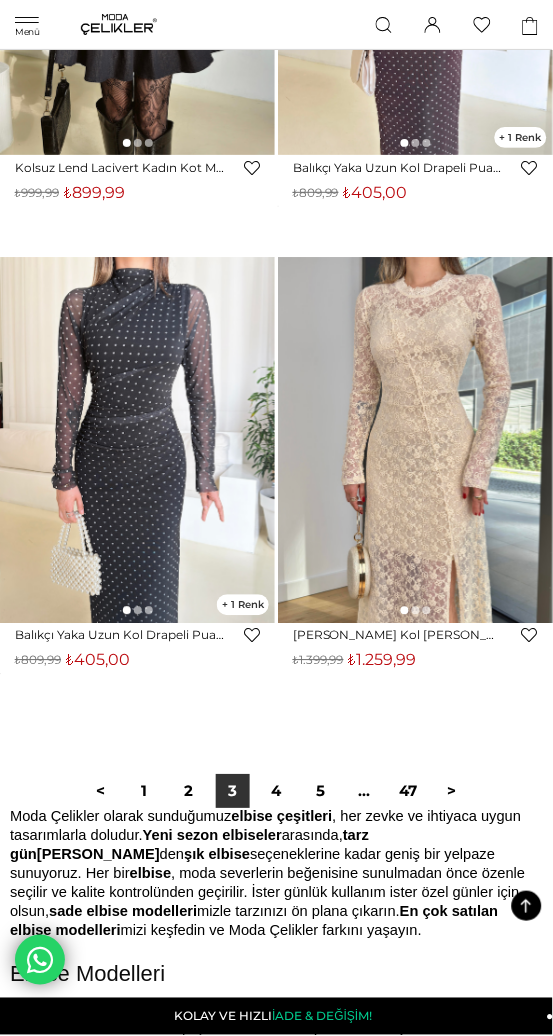 click on "4" at bounding box center (277, 792) 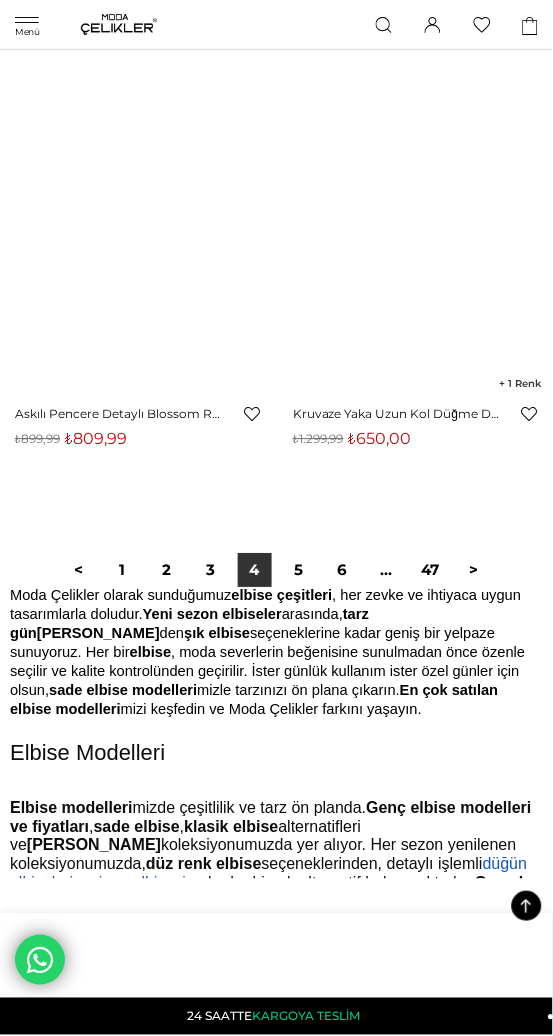 scroll, scrollTop: 18430, scrollLeft: 0, axis: vertical 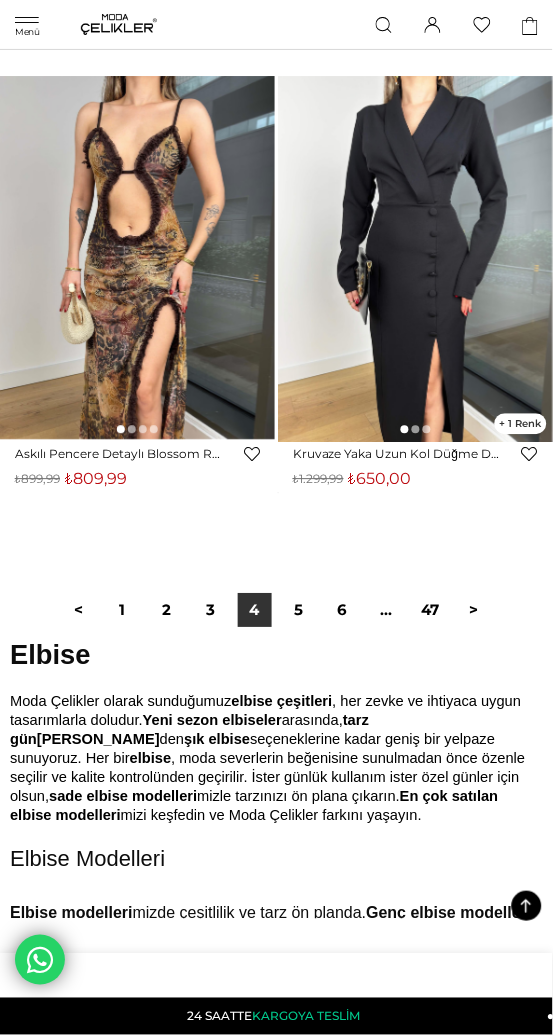 click on "5" at bounding box center (299, 611) 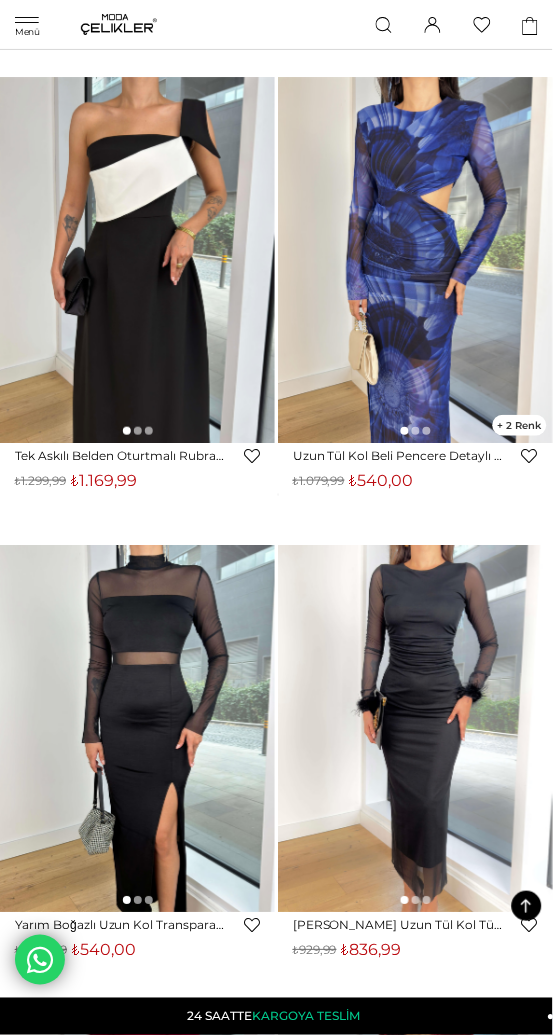 scroll, scrollTop: 17483, scrollLeft: 0, axis: vertical 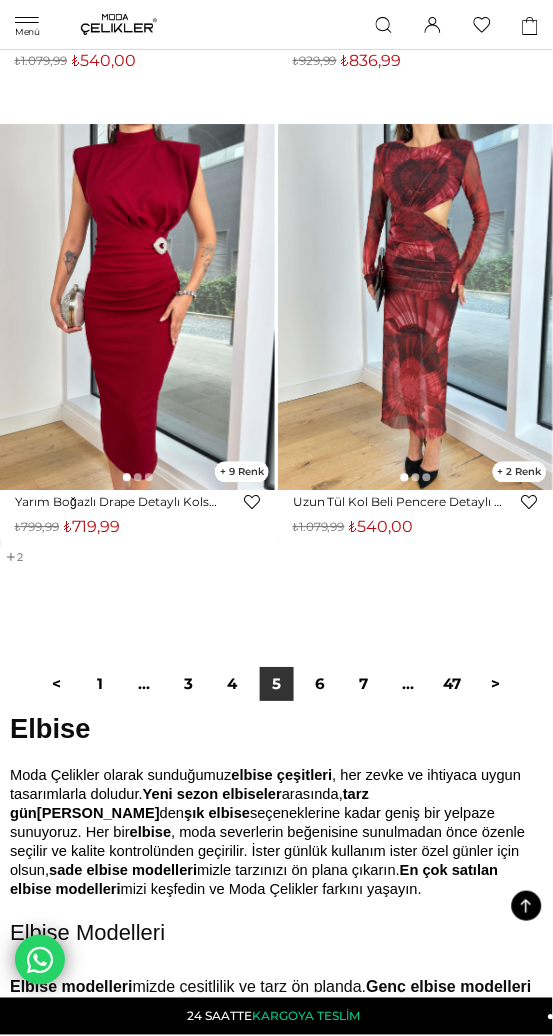 click on "6" at bounding box center (321, 685) 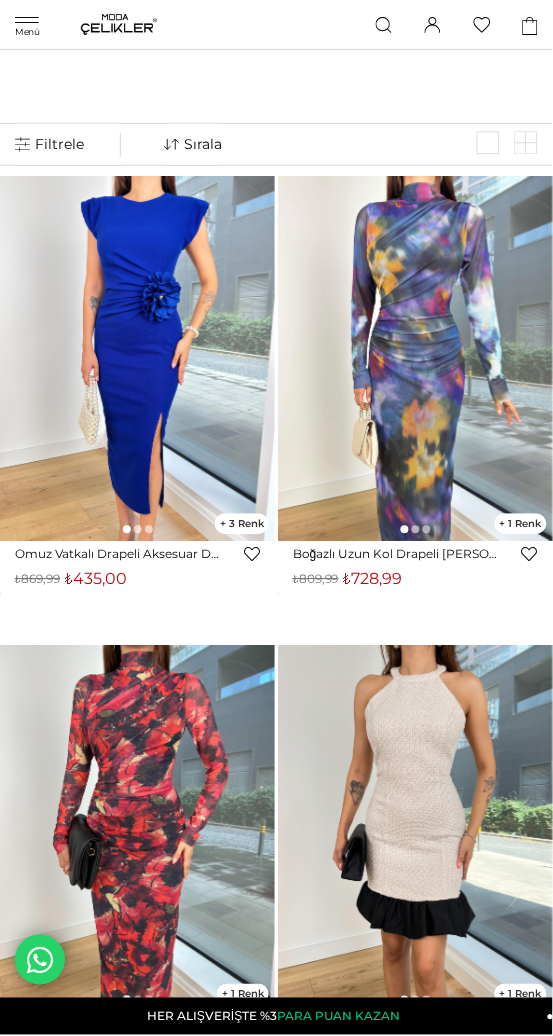 scroll, scrollTop: 31, scrollLeft: 0, axis: vertical 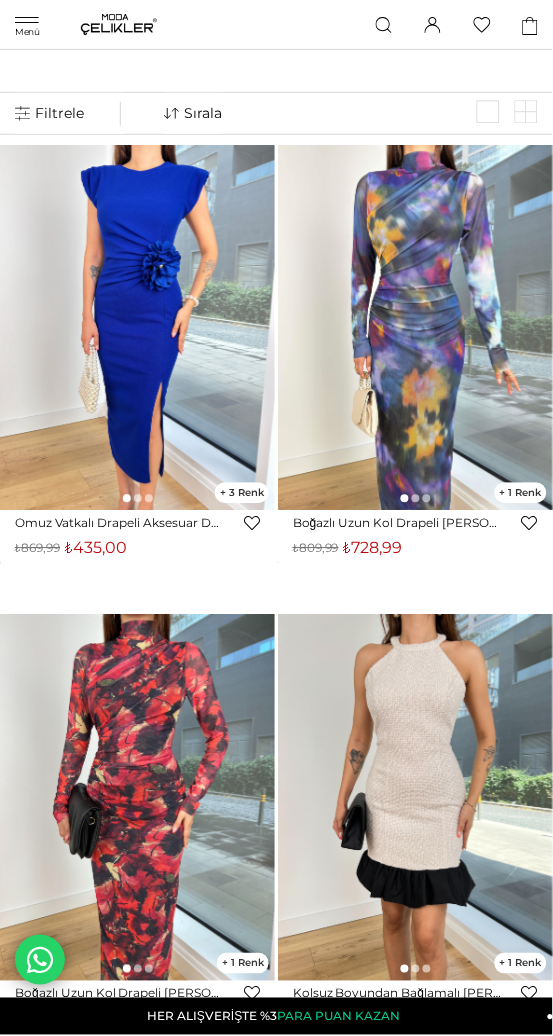 click at bounding box center [137, 328] 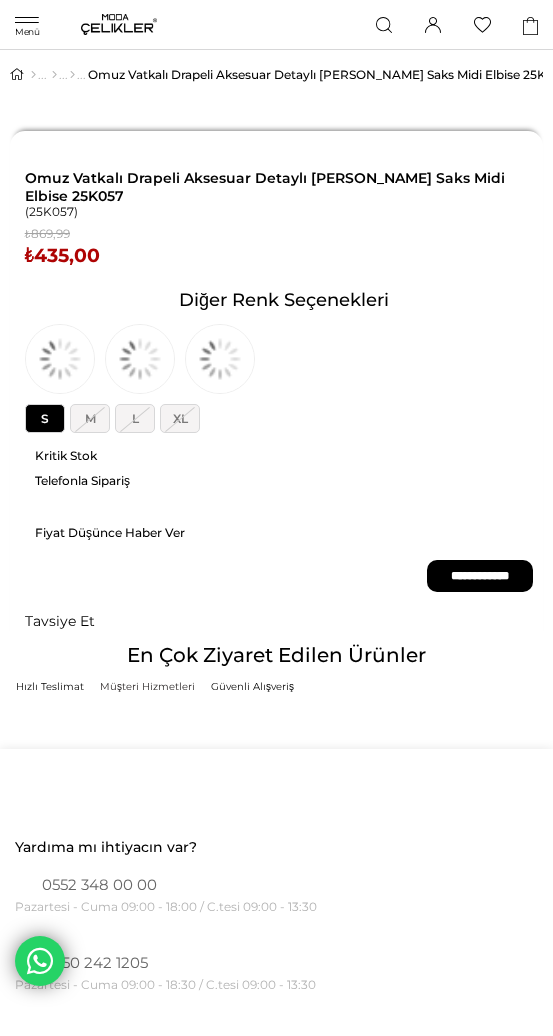 scroll, scrollTop: 0, scrollLeft: 0, axis: both 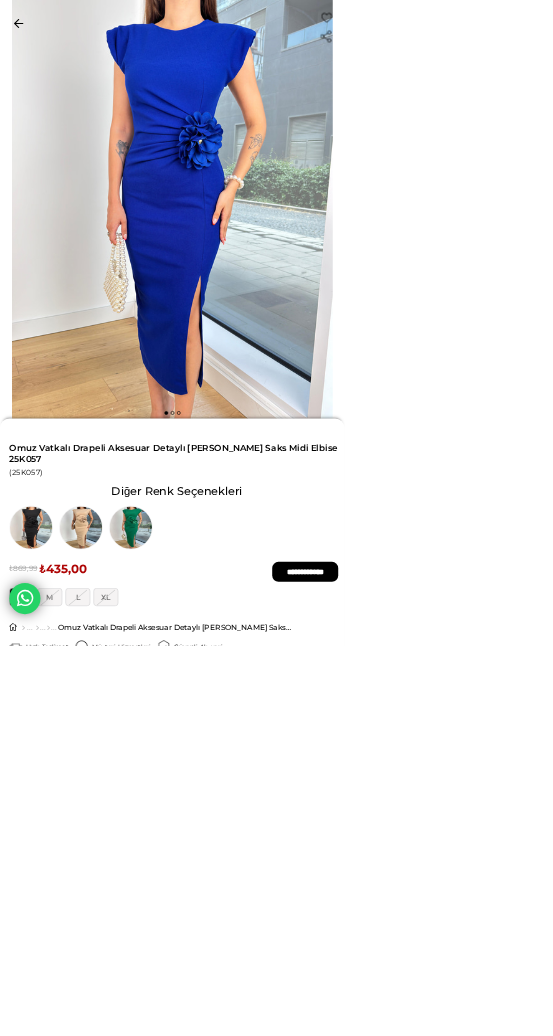 click at bounding box center [210, 847] 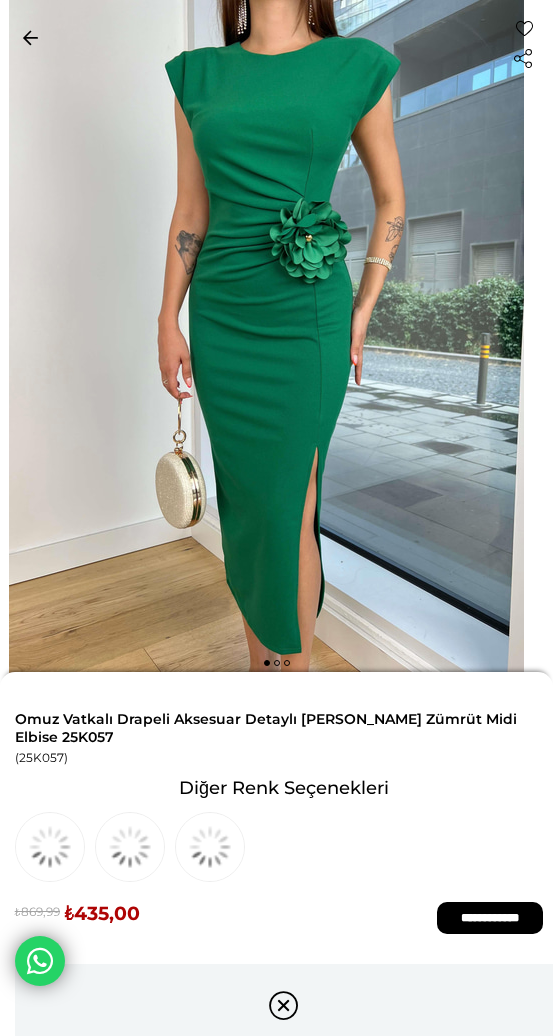 scroll, scrollTop: 0, scrollLeft: 0, axis: both 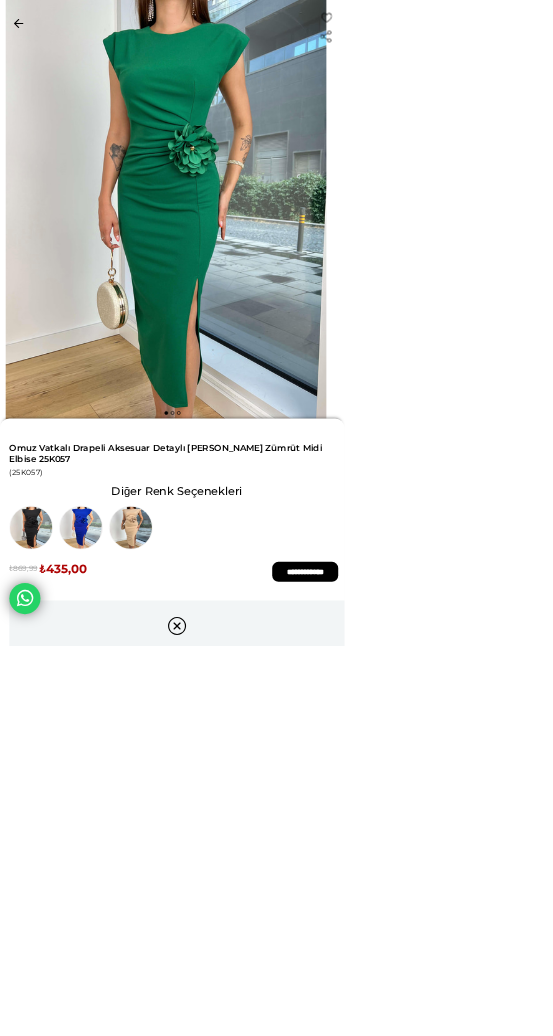 click at bounding box center (130, 847) 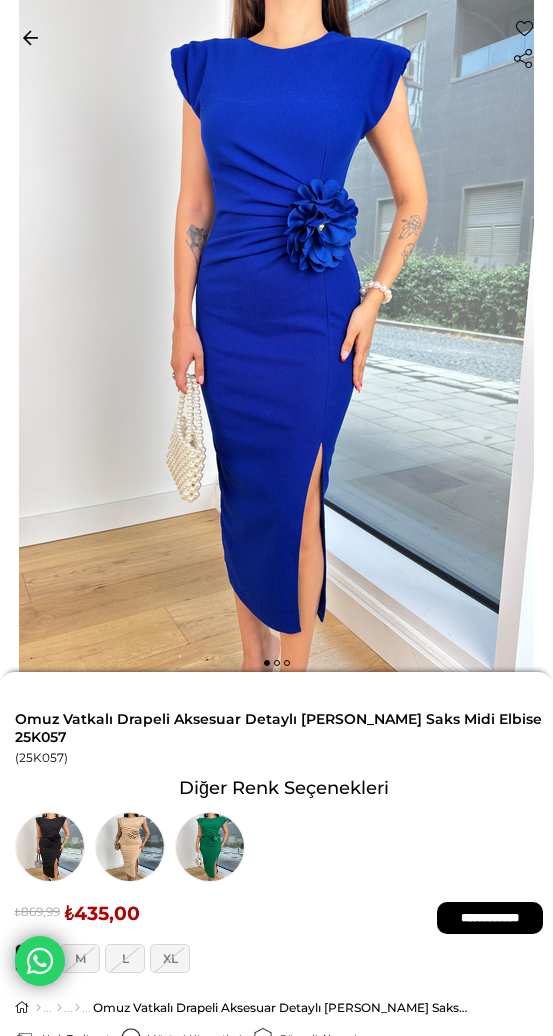 scroll, scrollTop: 0, scrollLeft: 0, axis: both 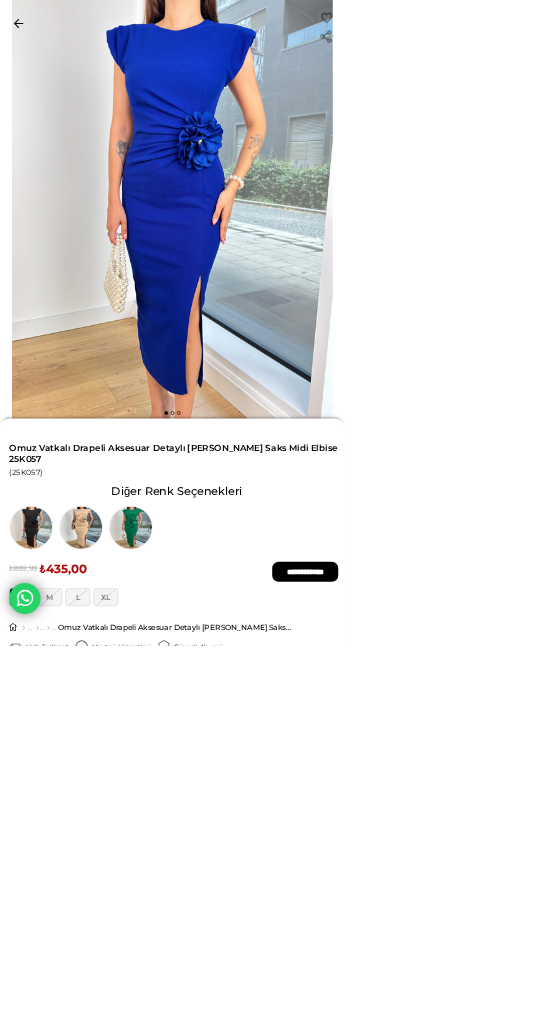 click at bounding box center [50, 847] 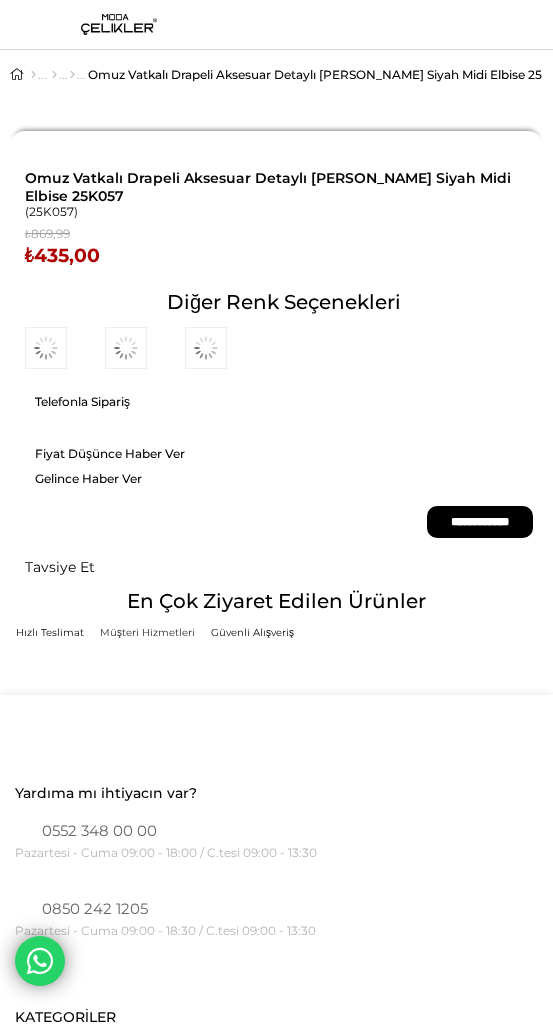 scroll, scrollTop: 0, scrollLeft: 0, axis: both 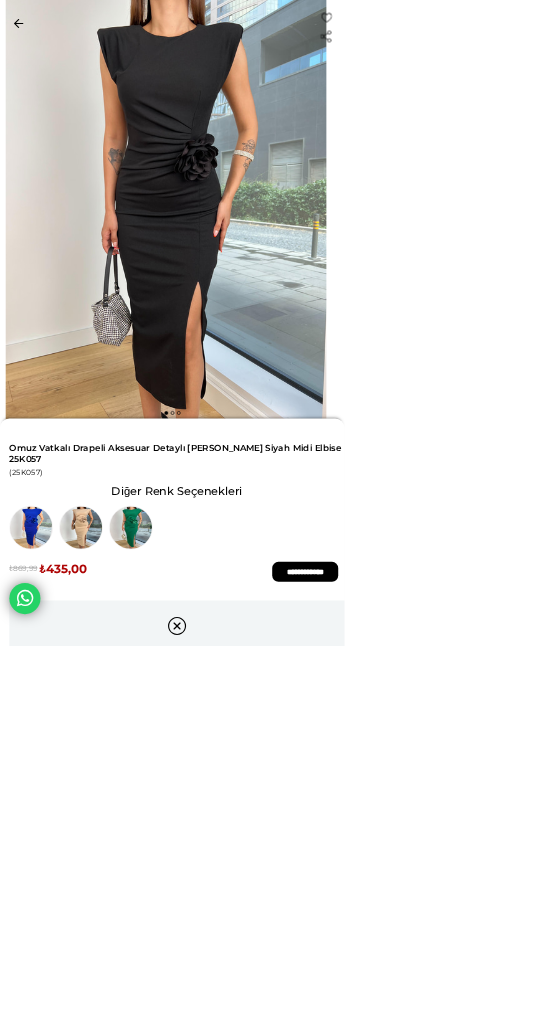 click at bounding box center [130, 847] 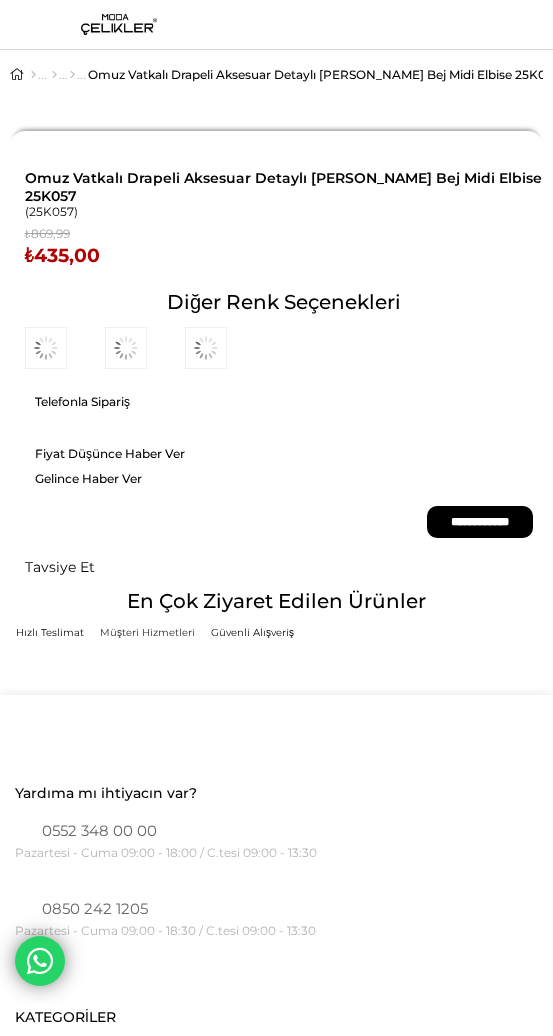 scroll, scrollTop: 0, scrollLeft: 0, axis: both 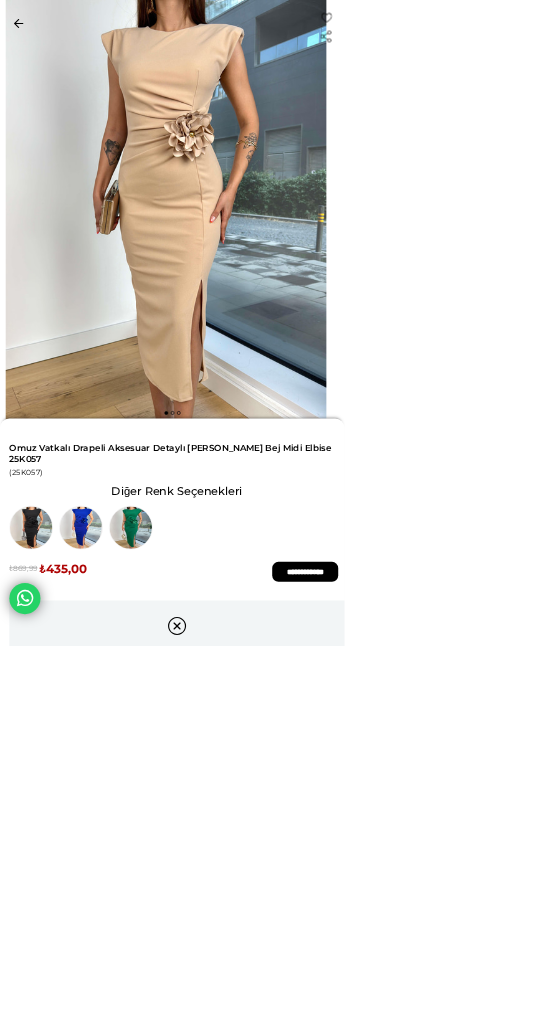 click at bounding box center (130, 847) 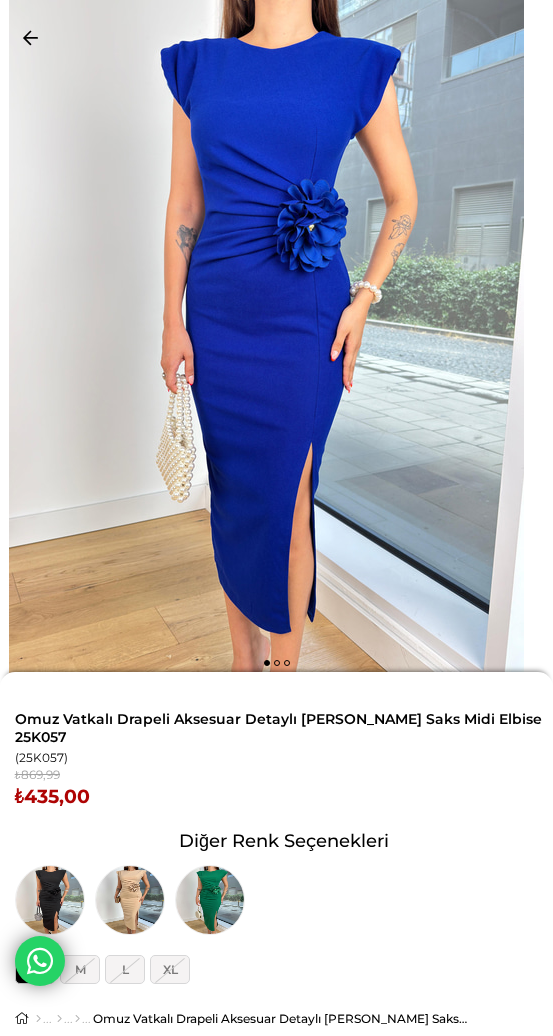 scroll, scrollTop: 0, scrollLeft: 0, axis: both 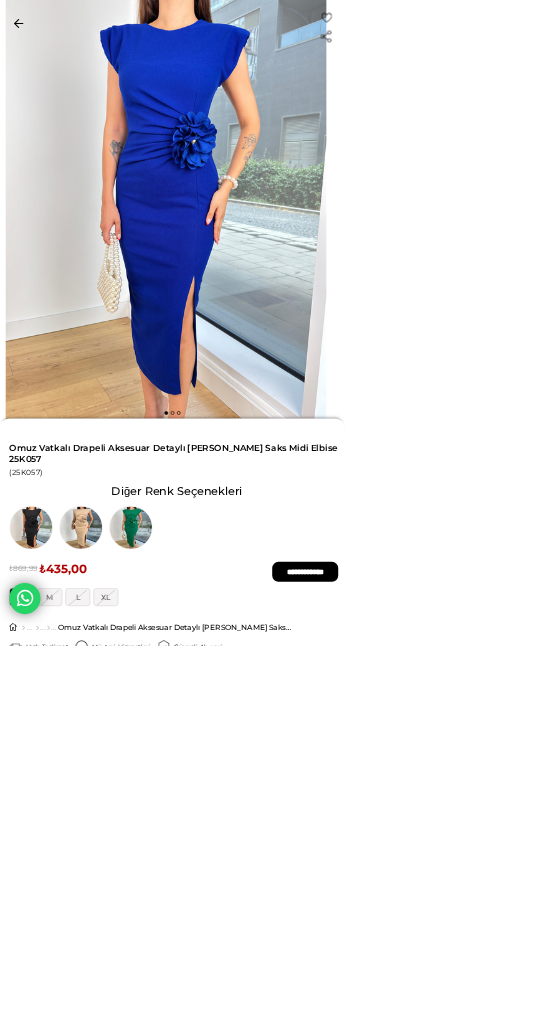 click on "**********" at bounding box center (490, 918) 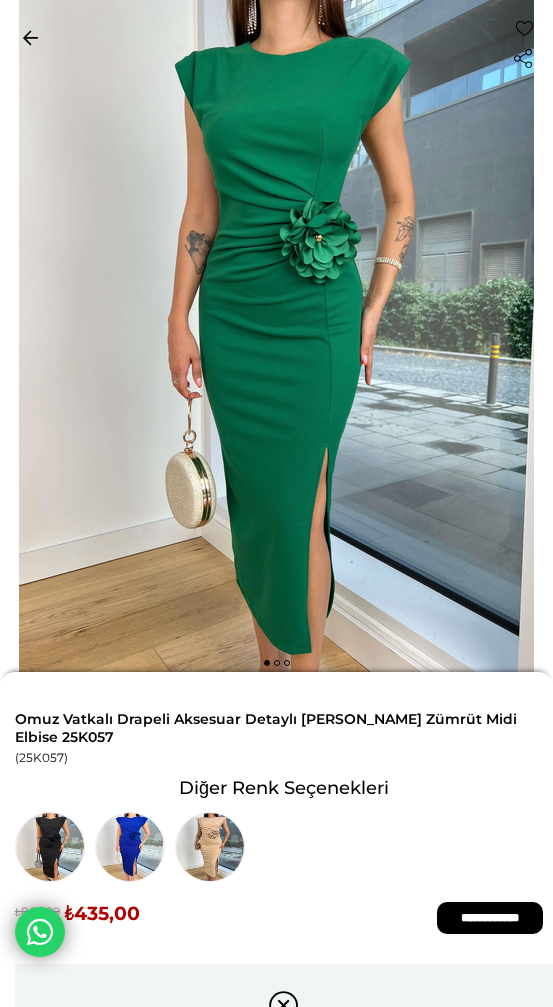 scroll, scrollTop: 0, scrollLeft: 0, axis: both 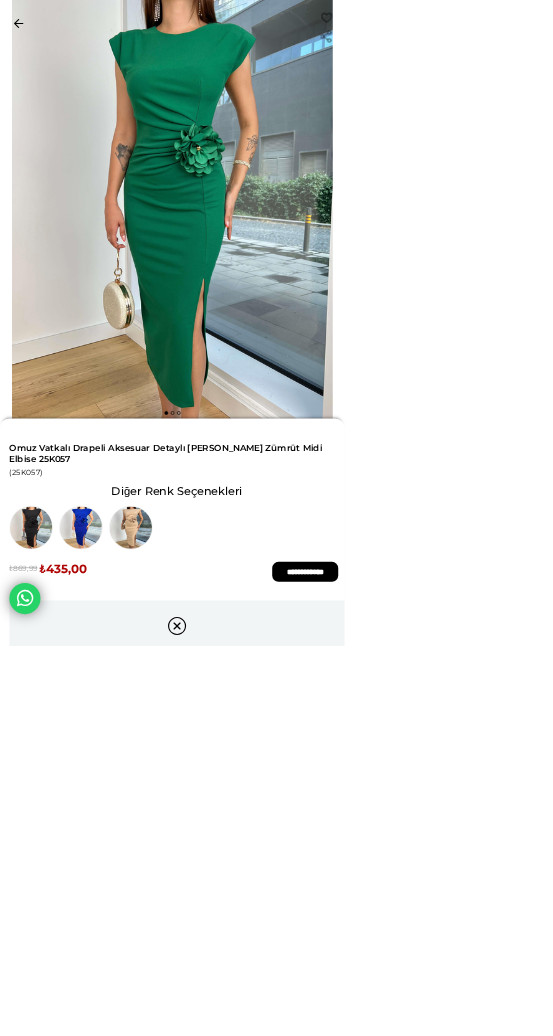 click at bounding box center (130, 847) 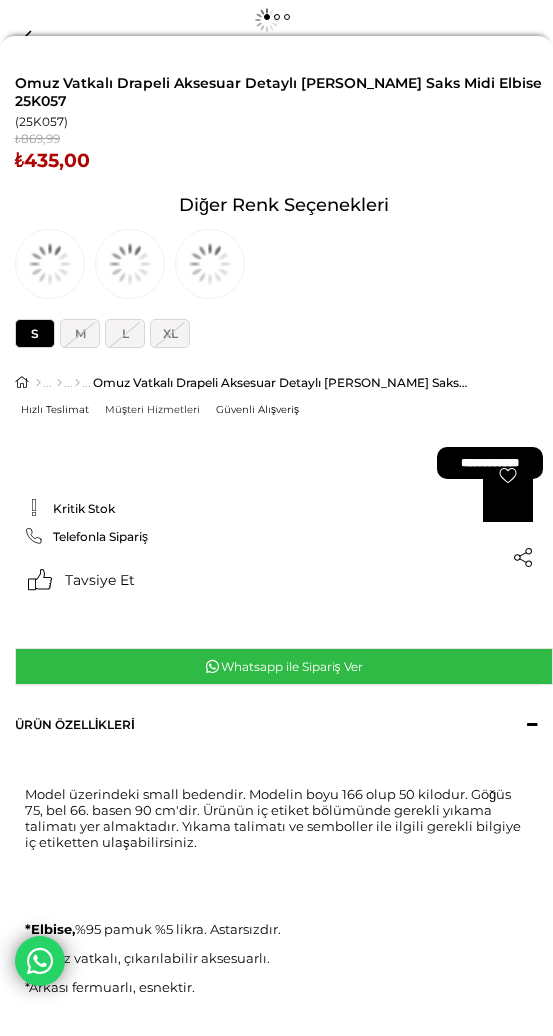 scroll, scrollTop: 0, scrollLeft: 0, axis: both 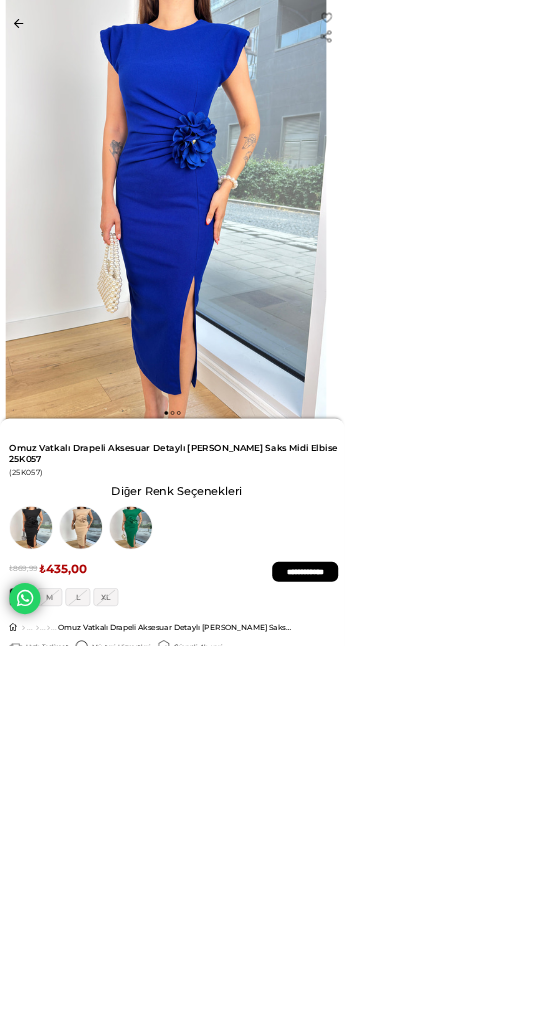 click on "**********" at bounding box center (490, 918) 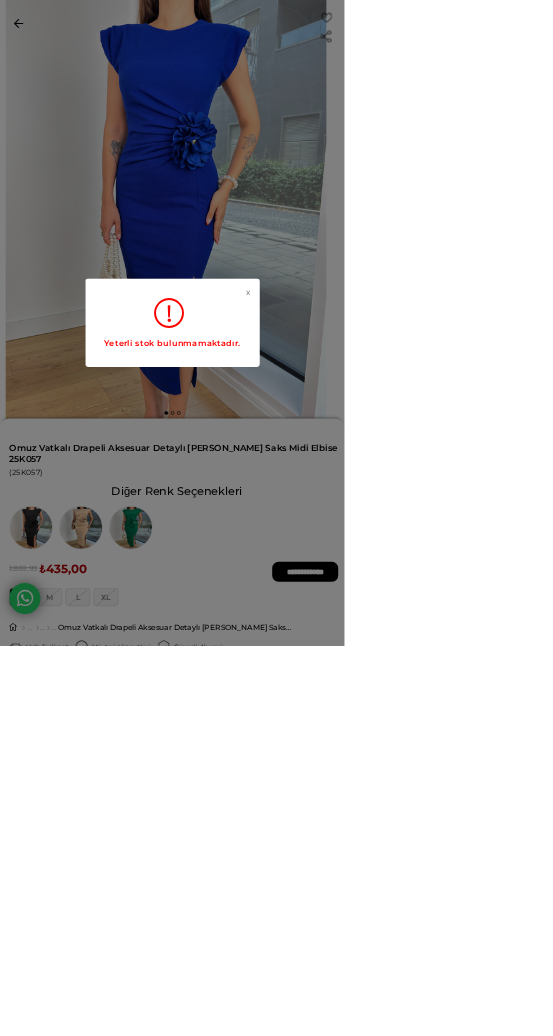 click on "x 						 Yeterli stok bulunmamaktadır." at bounding box center [276, 618] 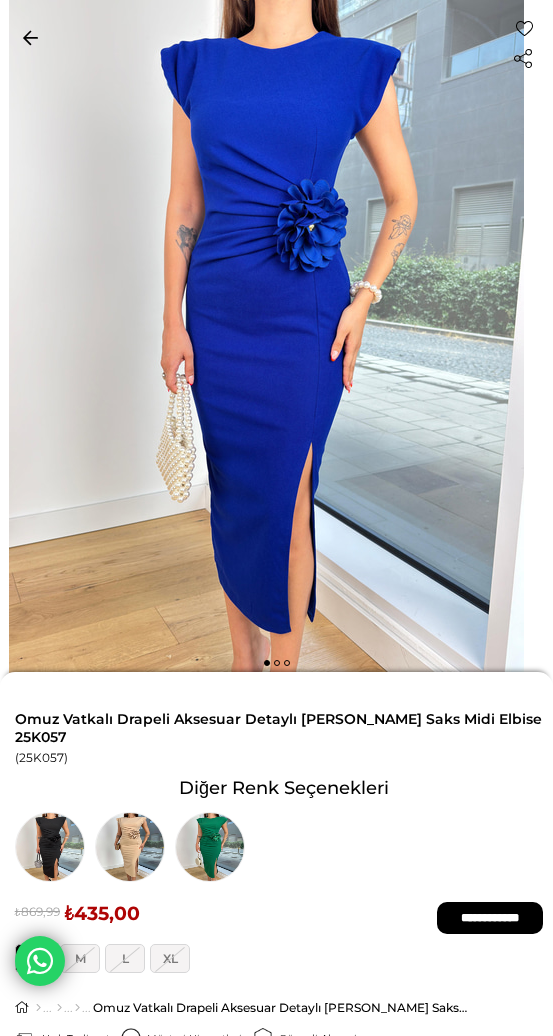 scroll, scrollTop: 14, scrollLeft: 0, axis: vertical 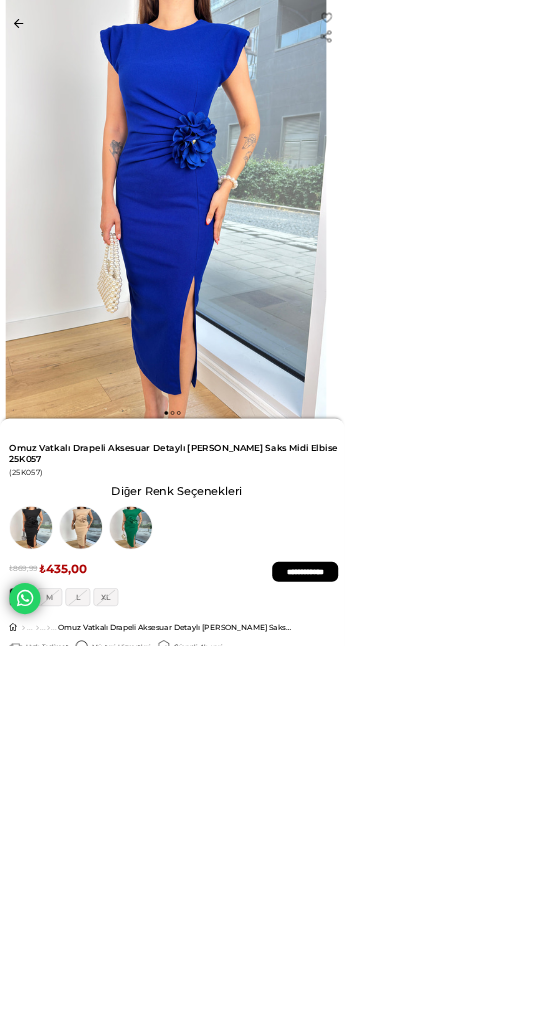 click on "< < Önceki Sayfaya Dön" at bounding box center (30, 37) 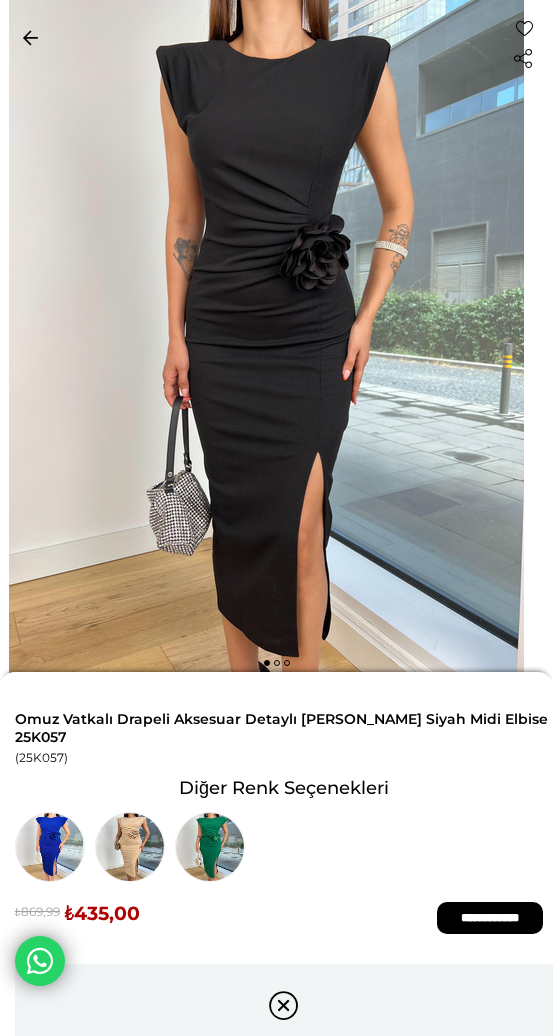 scroll, scrollTop: 0, scrollLeft: 0, axis: both 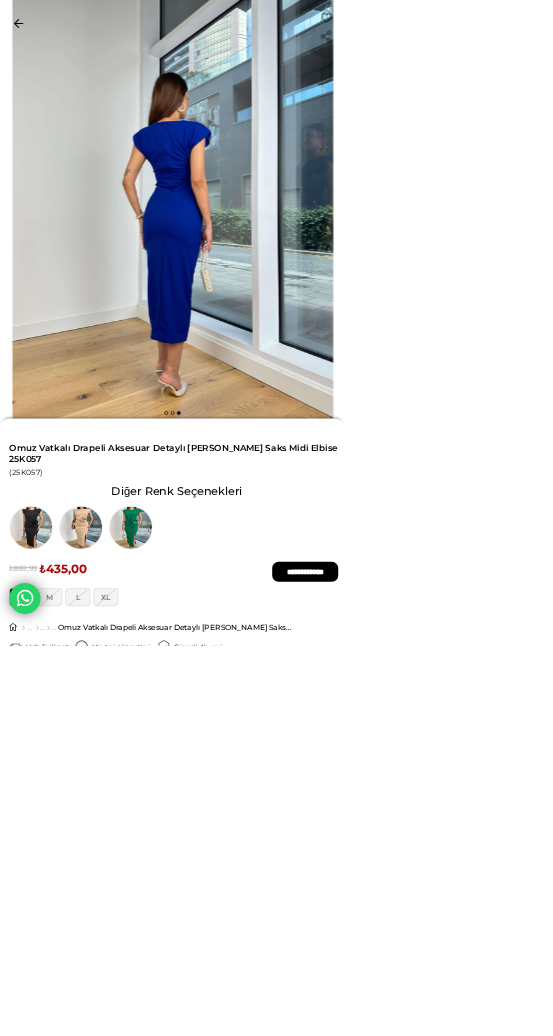 click on "**********" at bounding box center (490, 918) 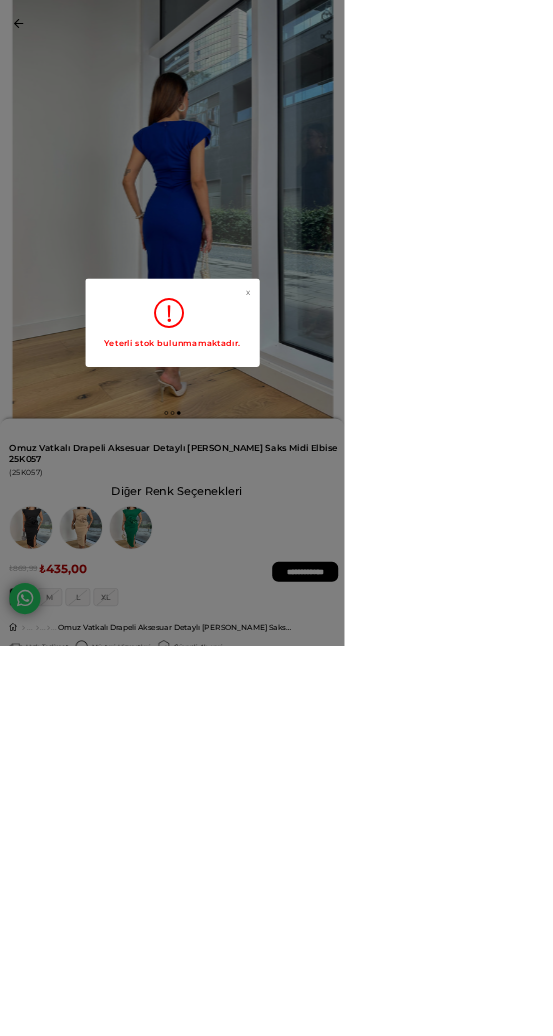 click on "Yeterli stok bulunmamaktadır." at bounding box center (277, 551) 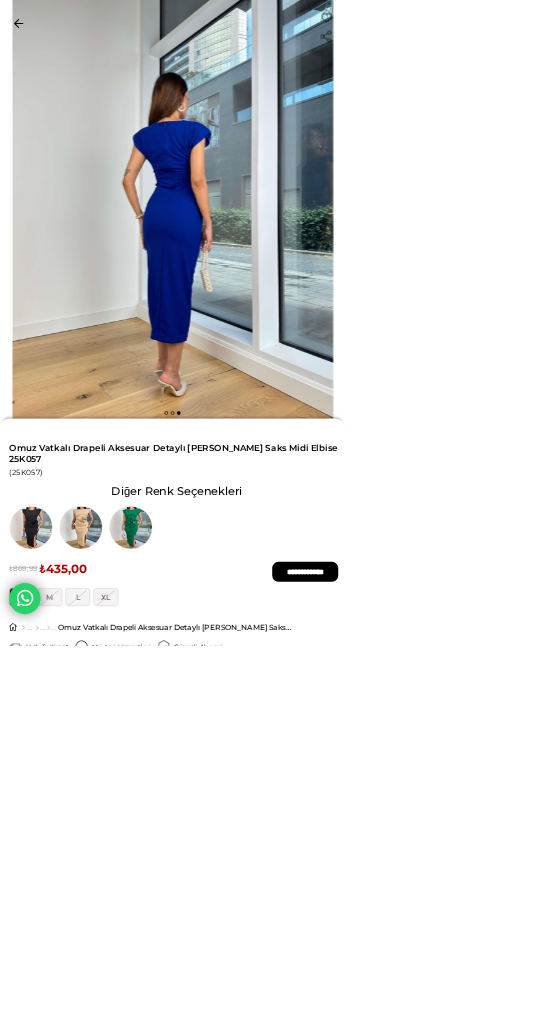 click on "Menü
Üye Girişi
Üye Ol
Hesabım
Çıkış Yap
Sepetim
Favorilerim
Yardım
Üye Girişi
Üye Ol
Google İle Bağlan
Anasayfa
İletişim
Sepetim
1
Ürün
₺435,00
Sepetim
Omuz Vatkalı Drapeli Aksesuar Detaylı Esteban Kadın Saks Midi Elbise 25K057 SAKS" at bounding box center [276, 1771] 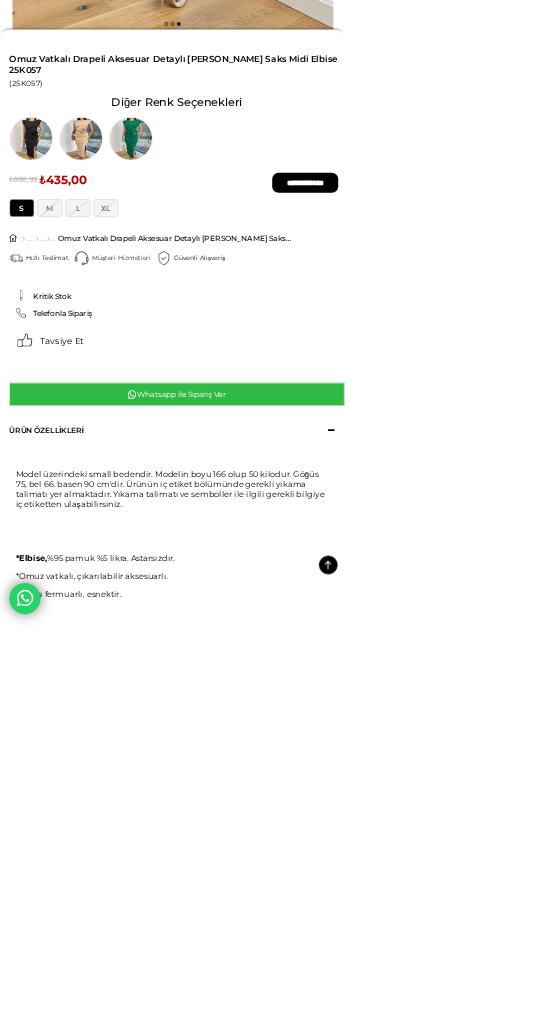 scroll, scrollTop: 0, scrollLeft: 0, axis: both 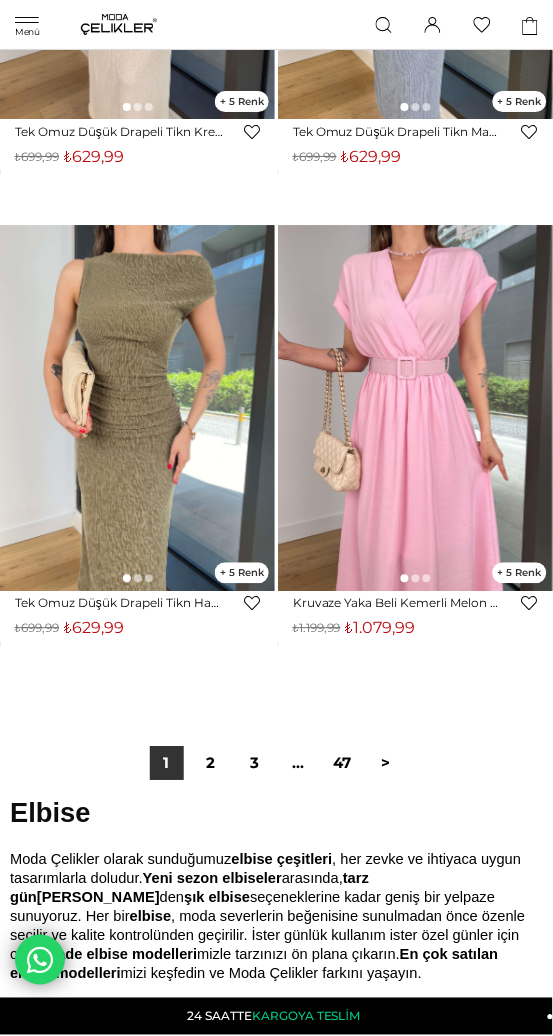click 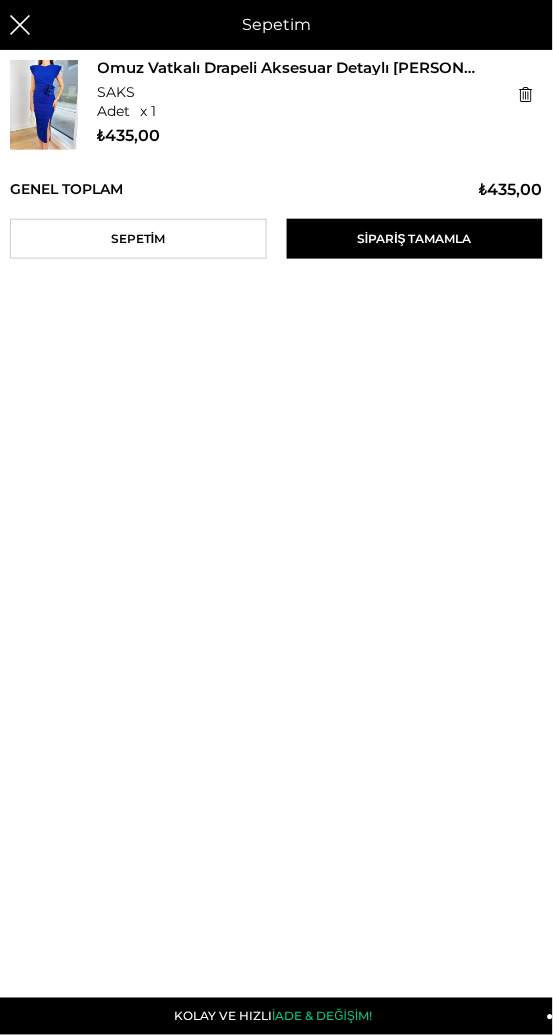 click on "Sipariş Tamamla" at bounding box center (415, 239) 